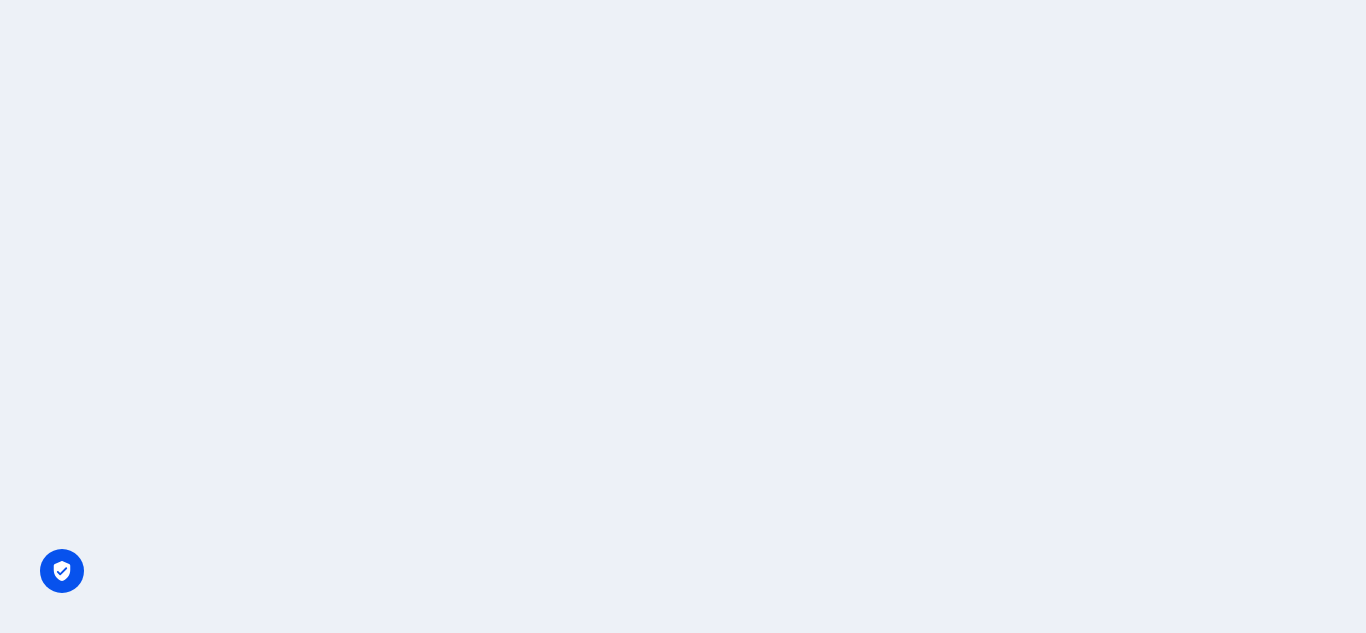 scroll, scrollTop: 0, scrollLeft: 0, axis: both 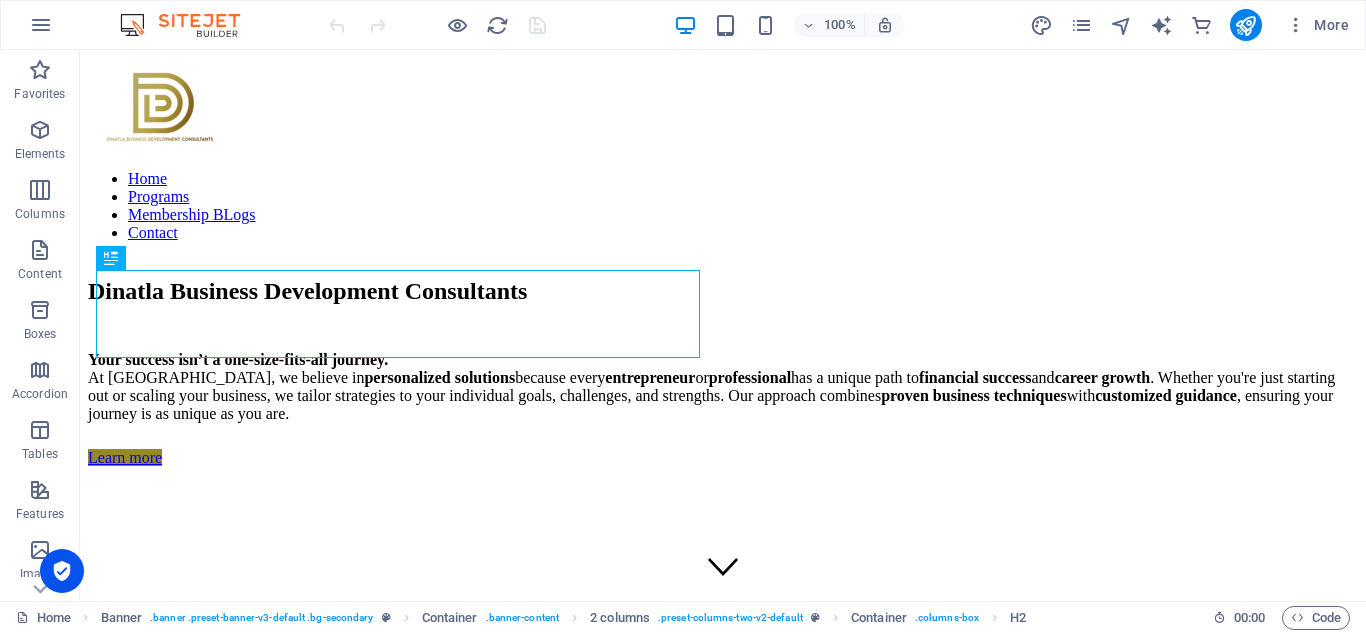 click on "More" at bounding box center (1193, 25) 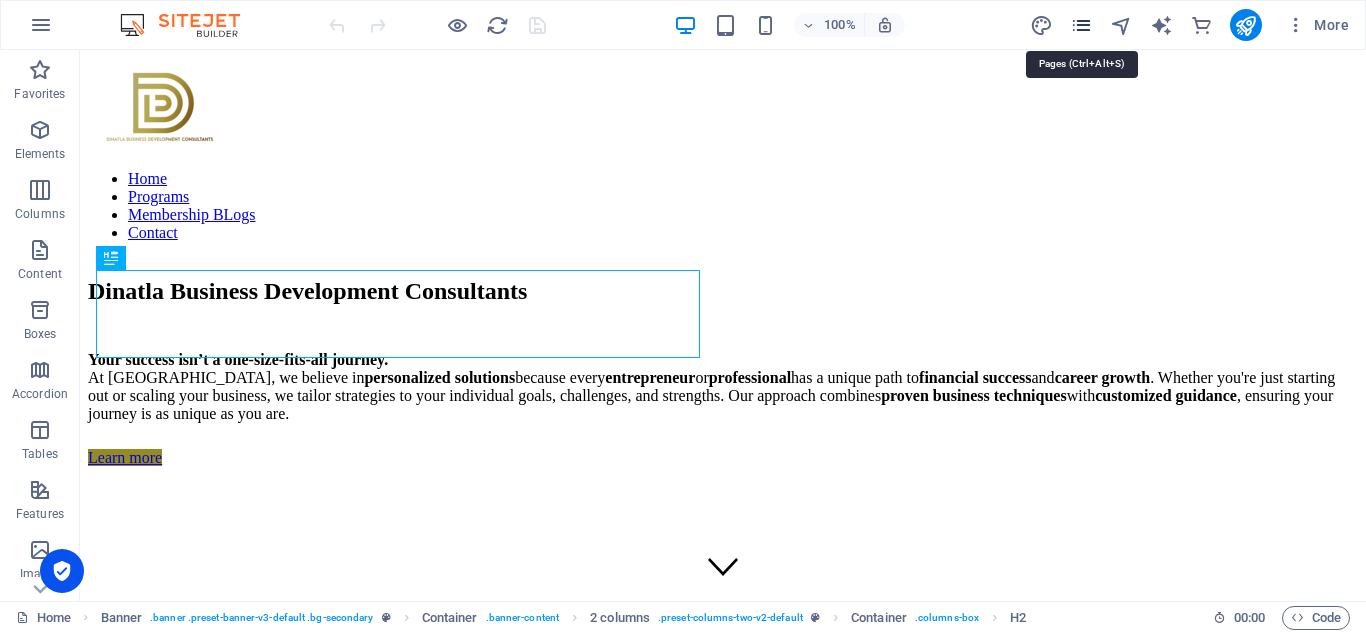 click at bounding box center [1081, 25] 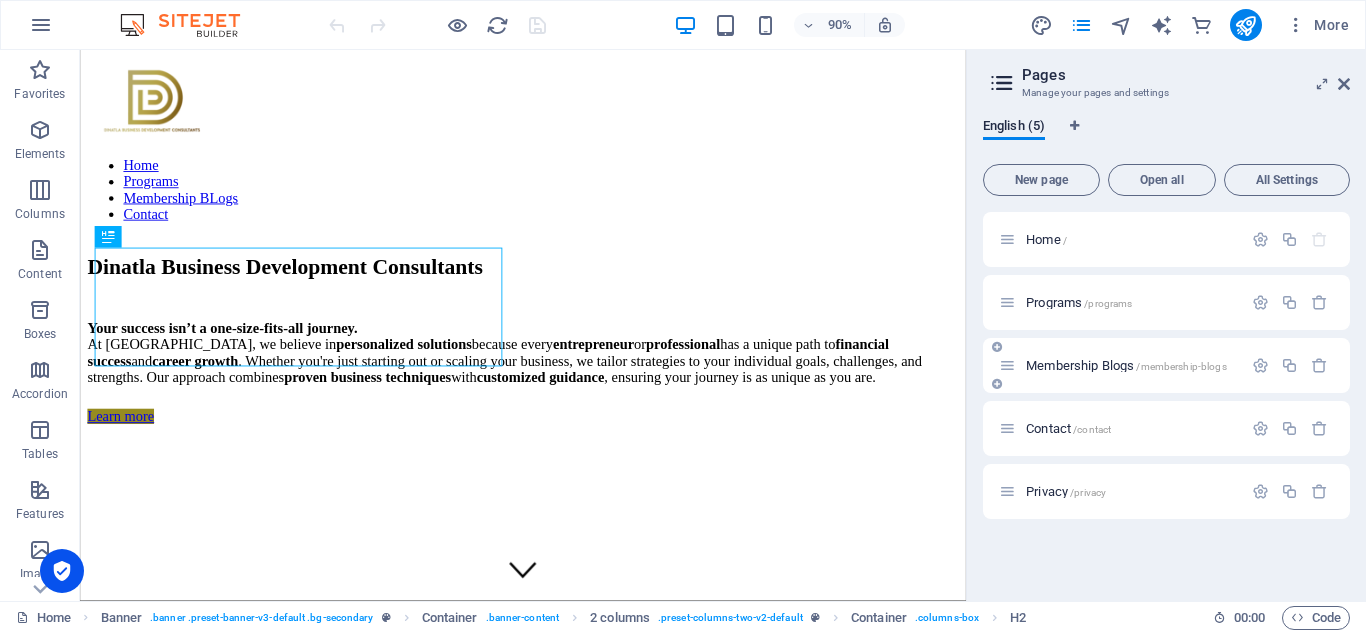 click on "Membership Blogs /membership-blogs" at bounding box center [1126, 365] 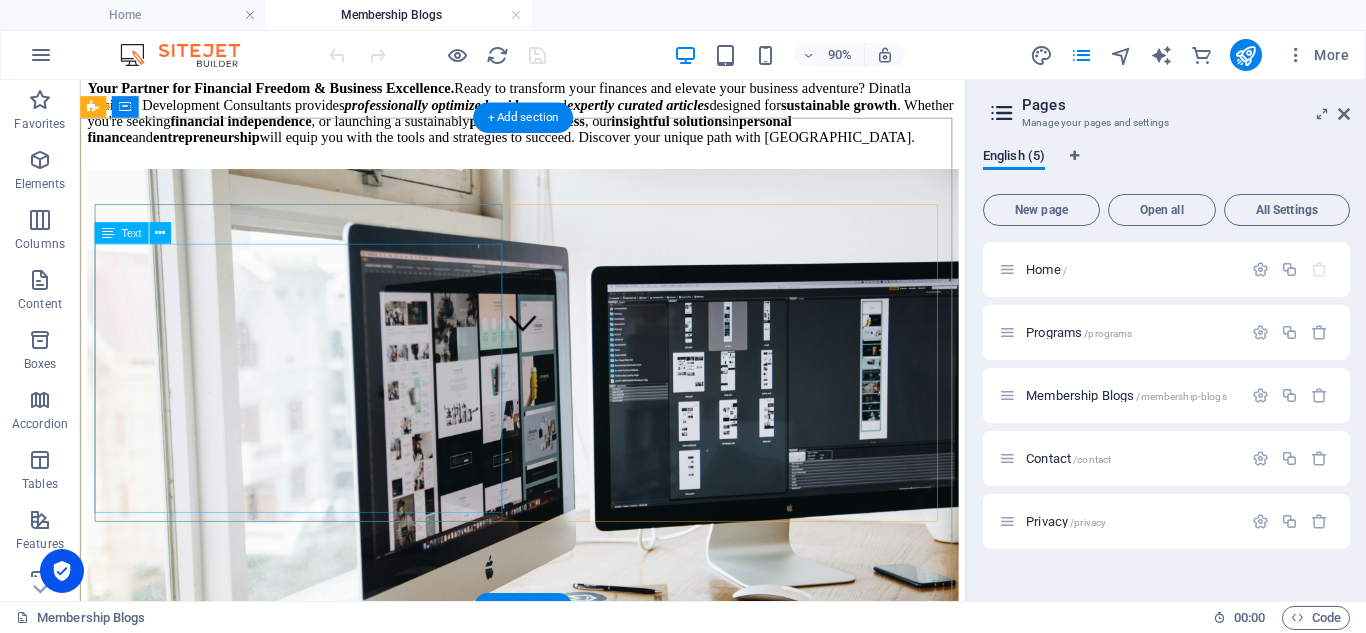 scroll, scrollTop: 0, scrollLeft: 0, axis: both 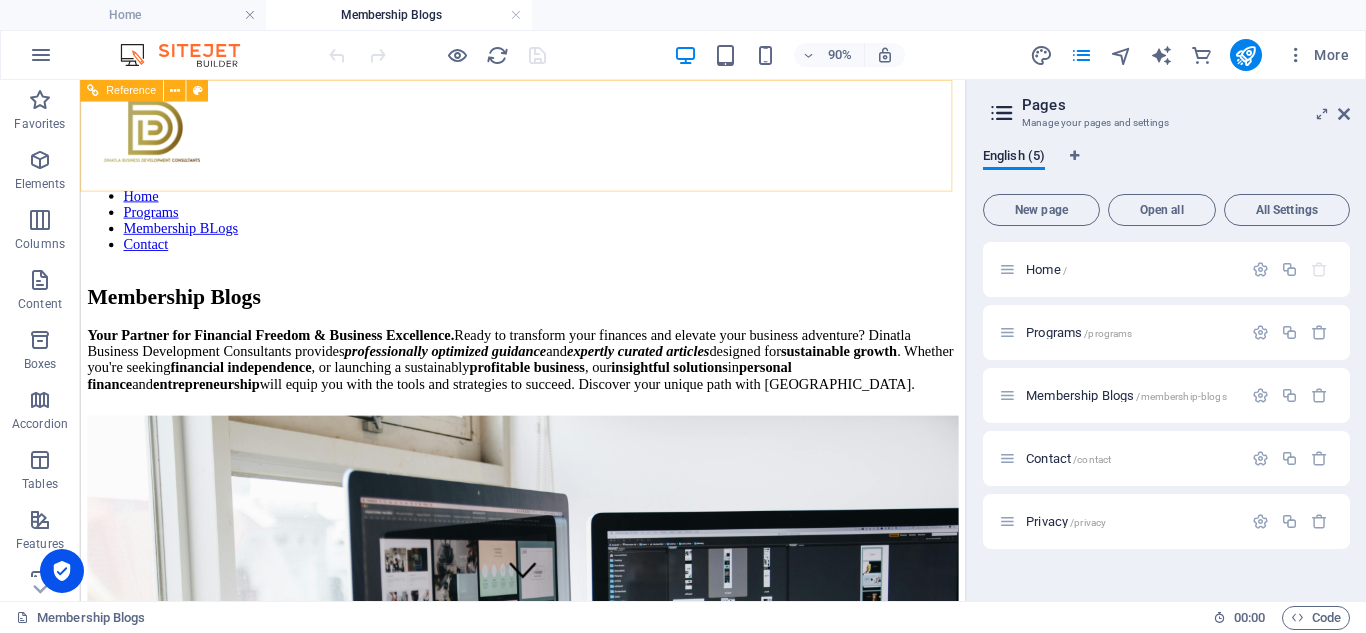click on "Home Programs Membership BLogs Contact" at bounding box center (572, 236) 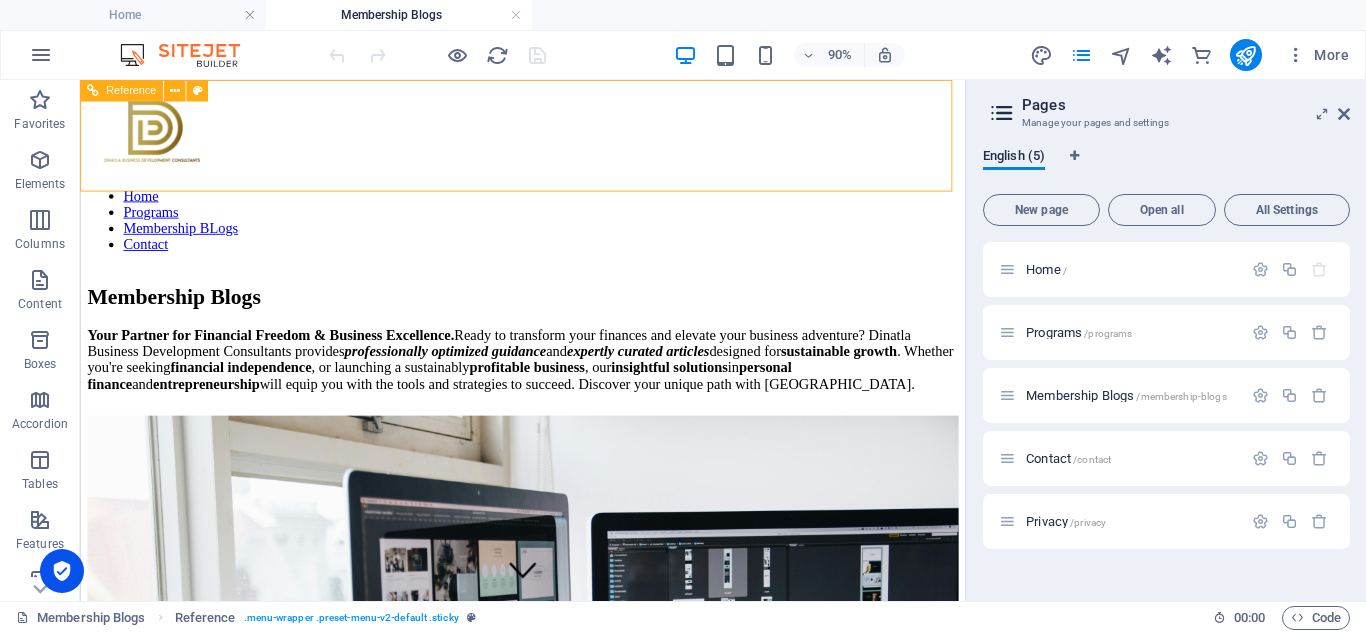 click on "Home Programs Membership BLogs Contact" at bounding box center [572, 236] 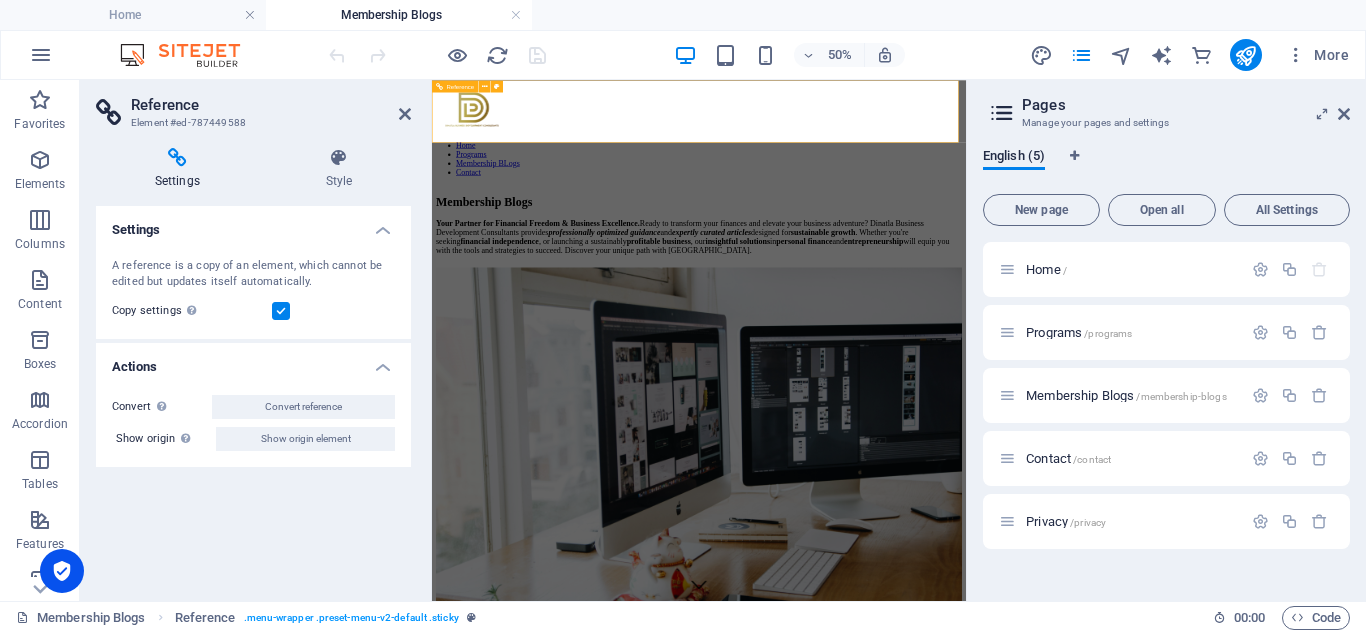 click at bounding box center (966, 136) 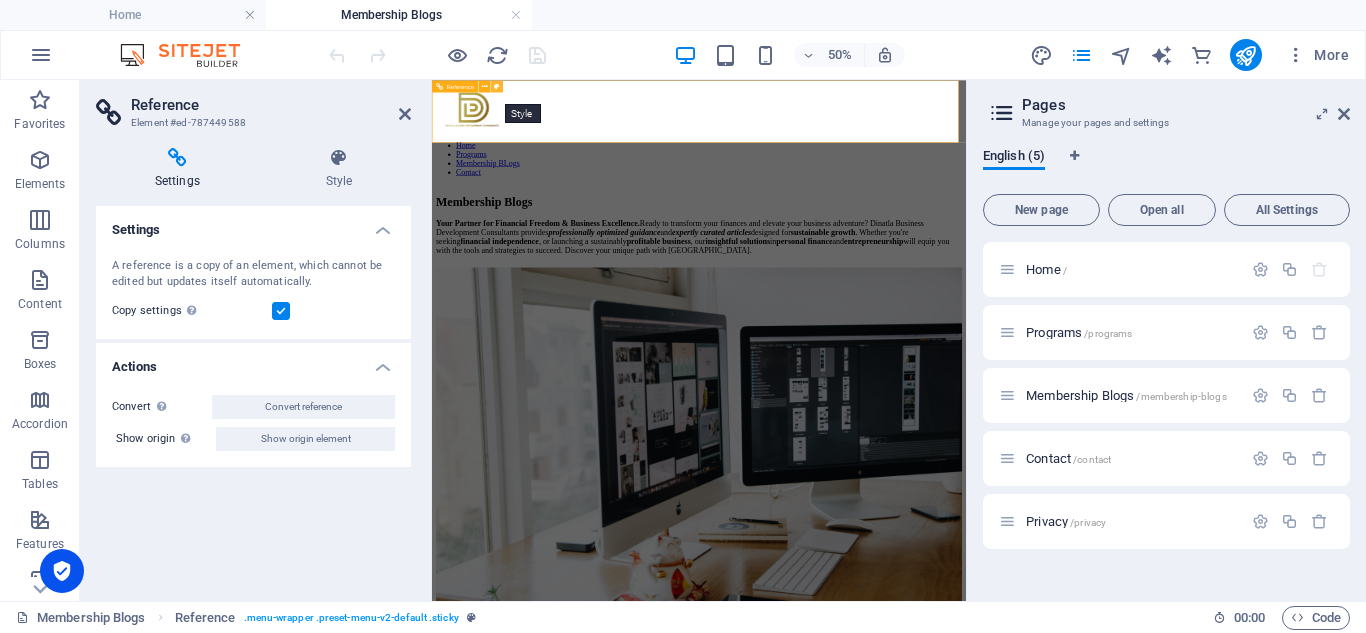 click at bounding box center [497, 86] 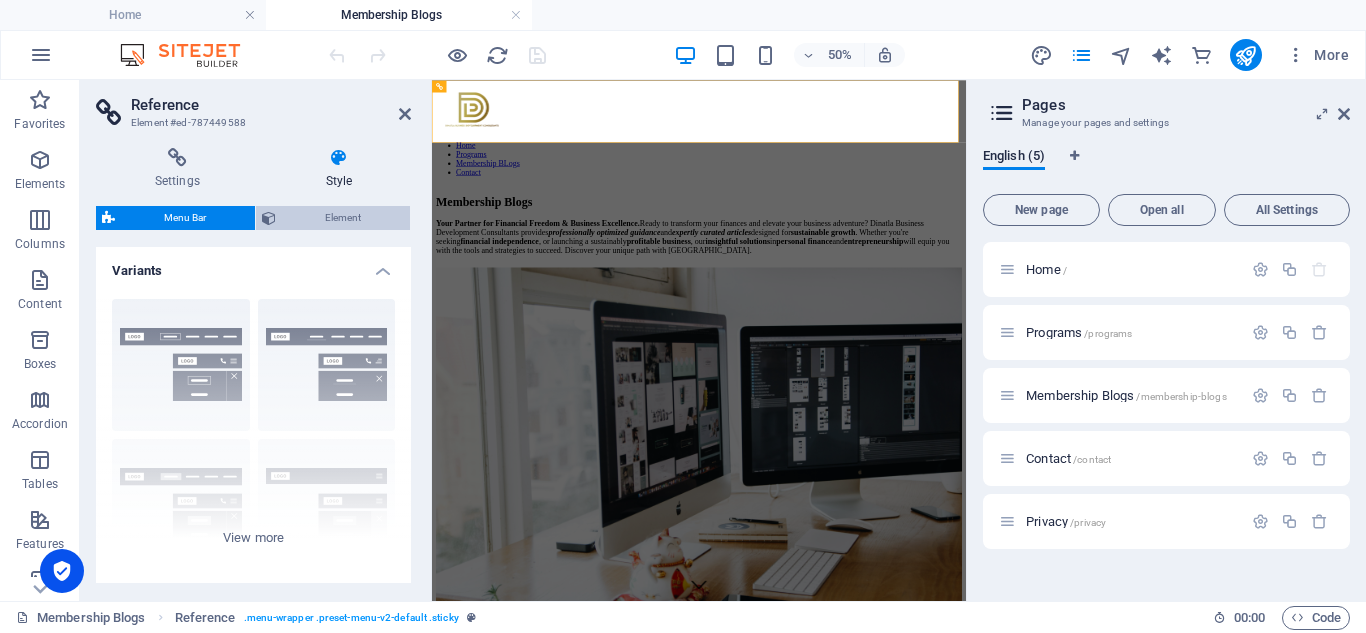 click on "Element" at bounding box center [343, 218] 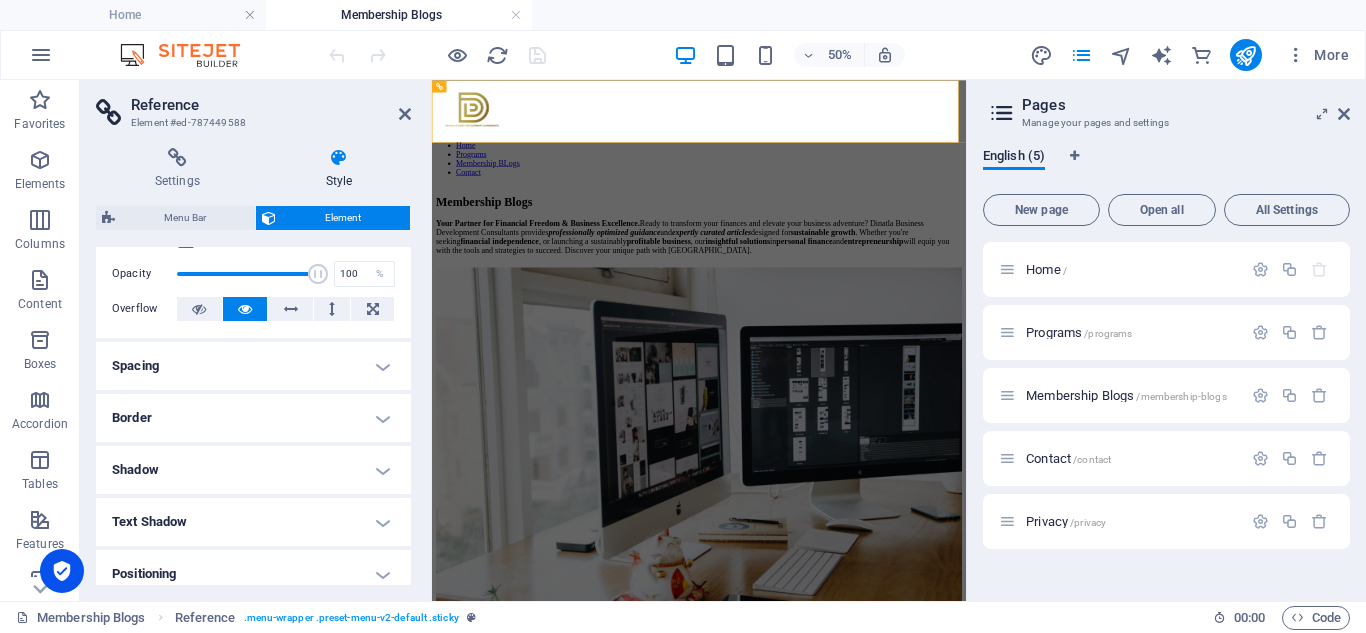 scroll, scrollTop: 0, scrollLeft: 0, axis: both 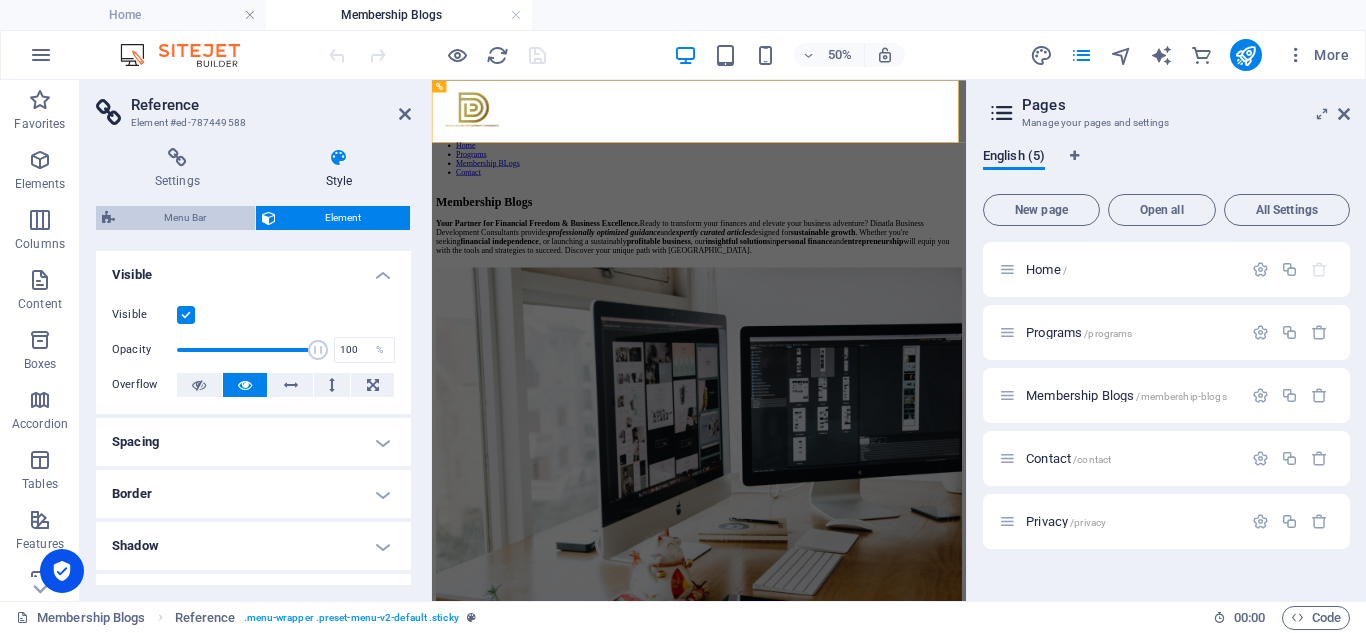 click on "Menu Bar" at bounding box center [185, 218] 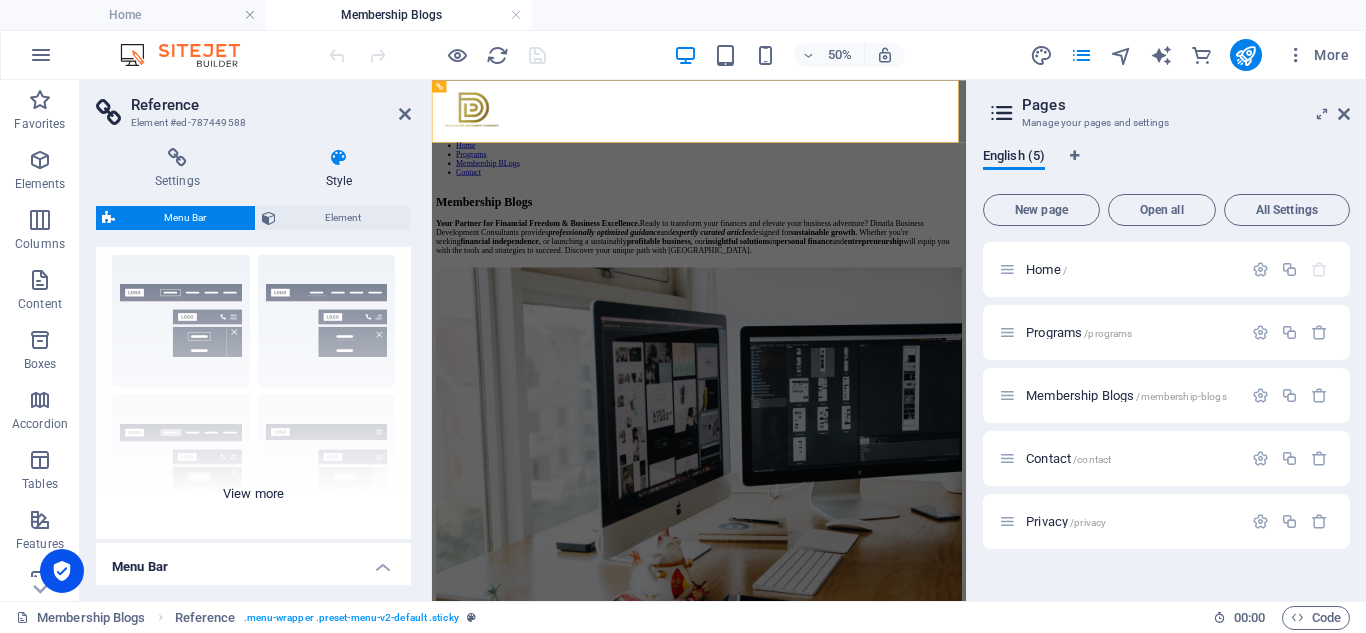 scroll, scrollTop: 0, scrollLeft: 0, axis: both 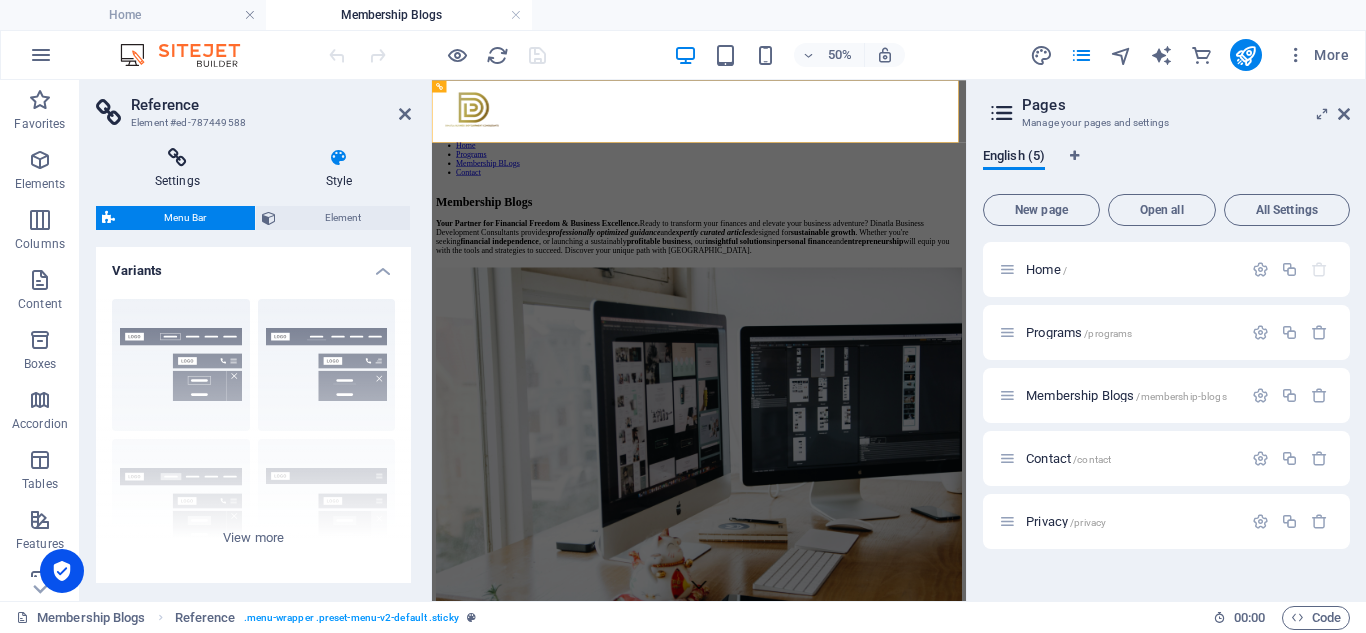 click at bounding box center (177, 158) 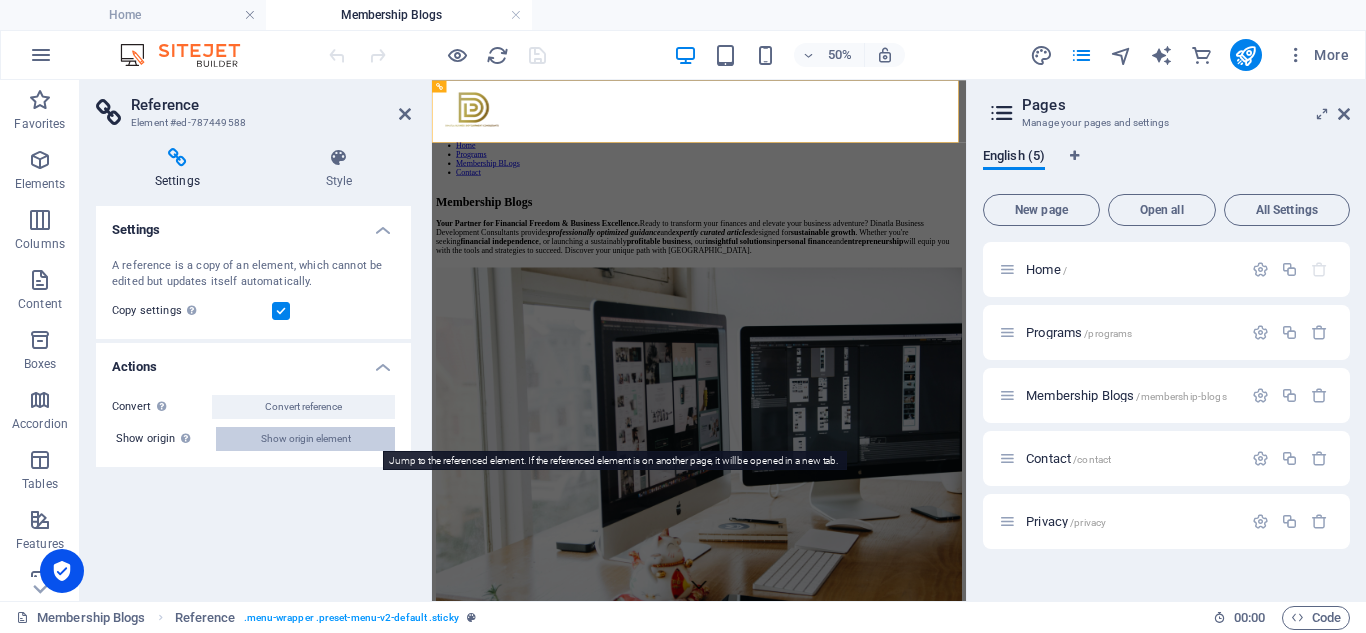 click on "Show origin element" at bounding box center (306, 439) 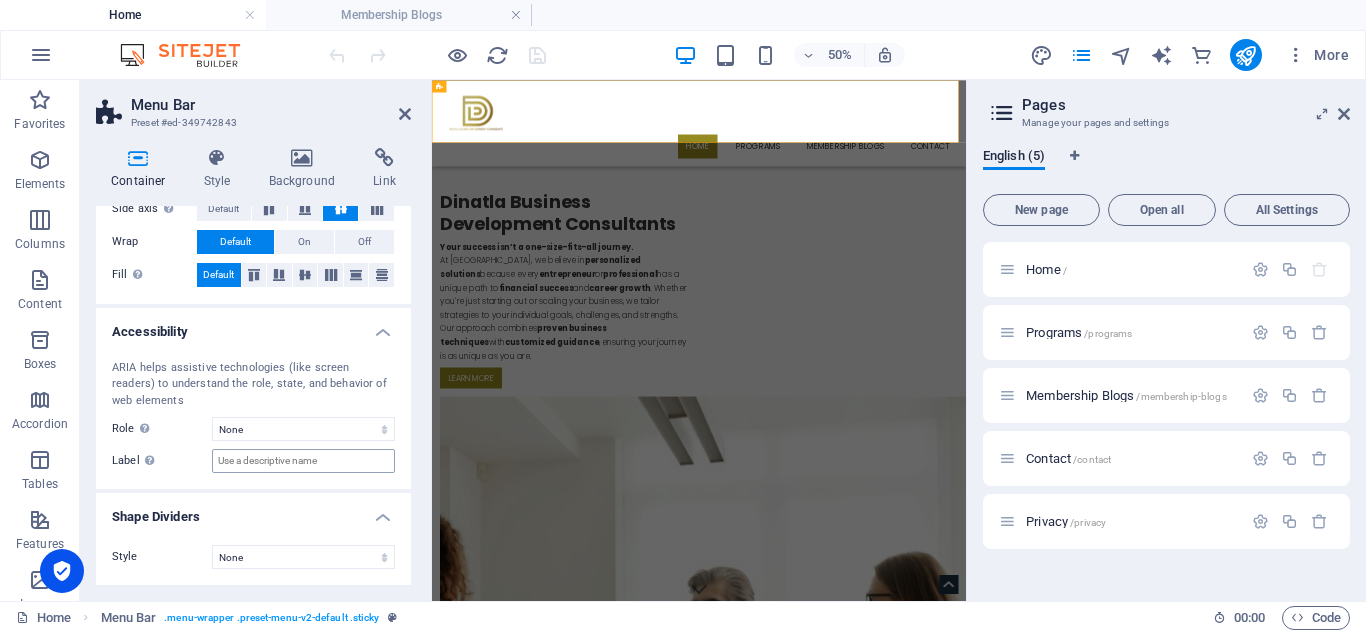 scroll, scrollTop: 0, scrollLeft: 0, axis: both 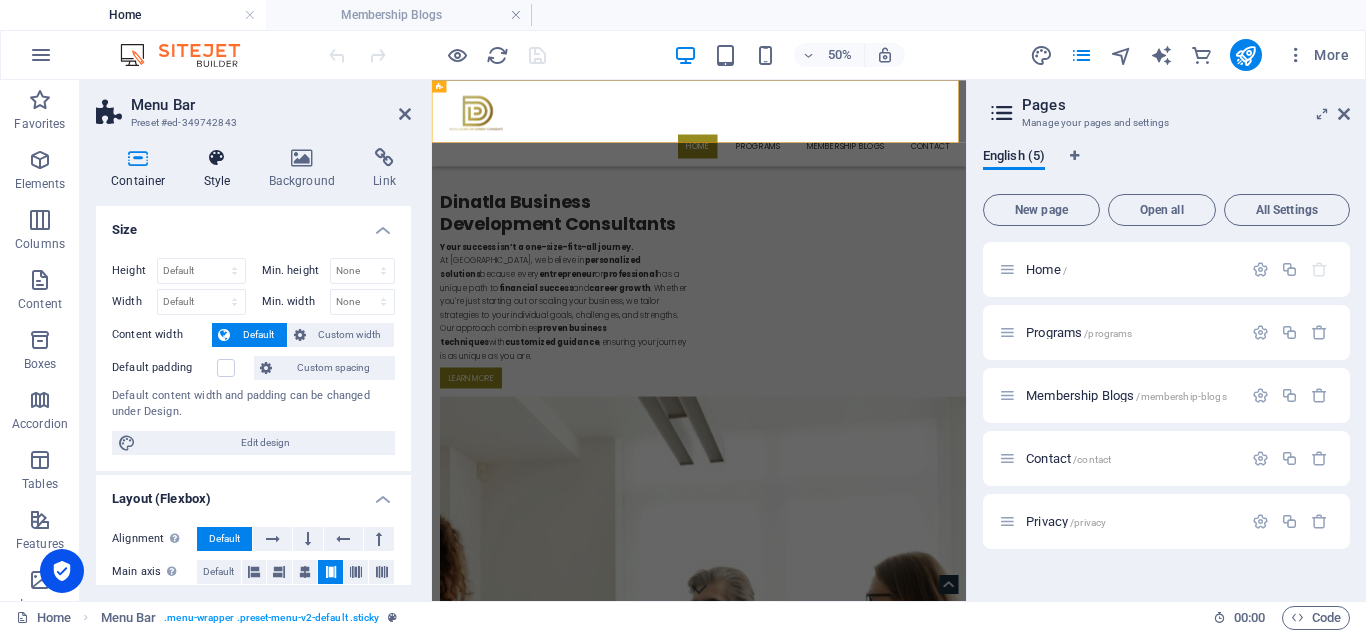 click on "Style" at bounding box center [221, 169] 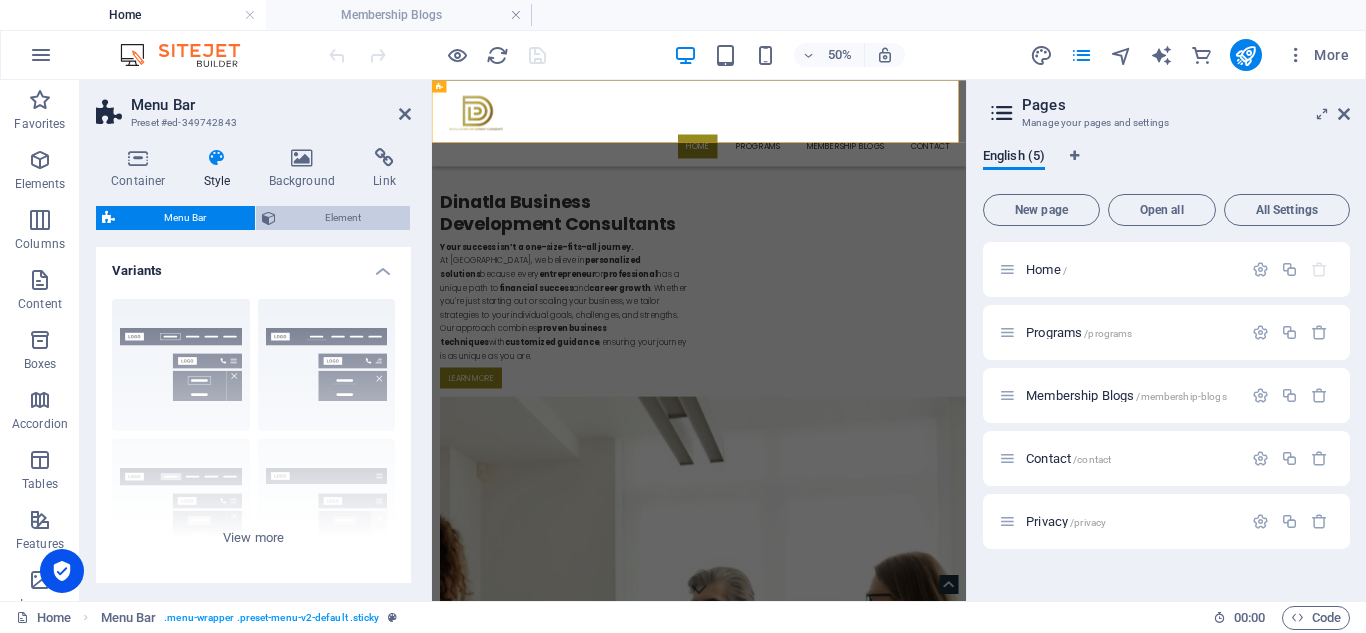 click on "Element" at bounding box center (343, 218) 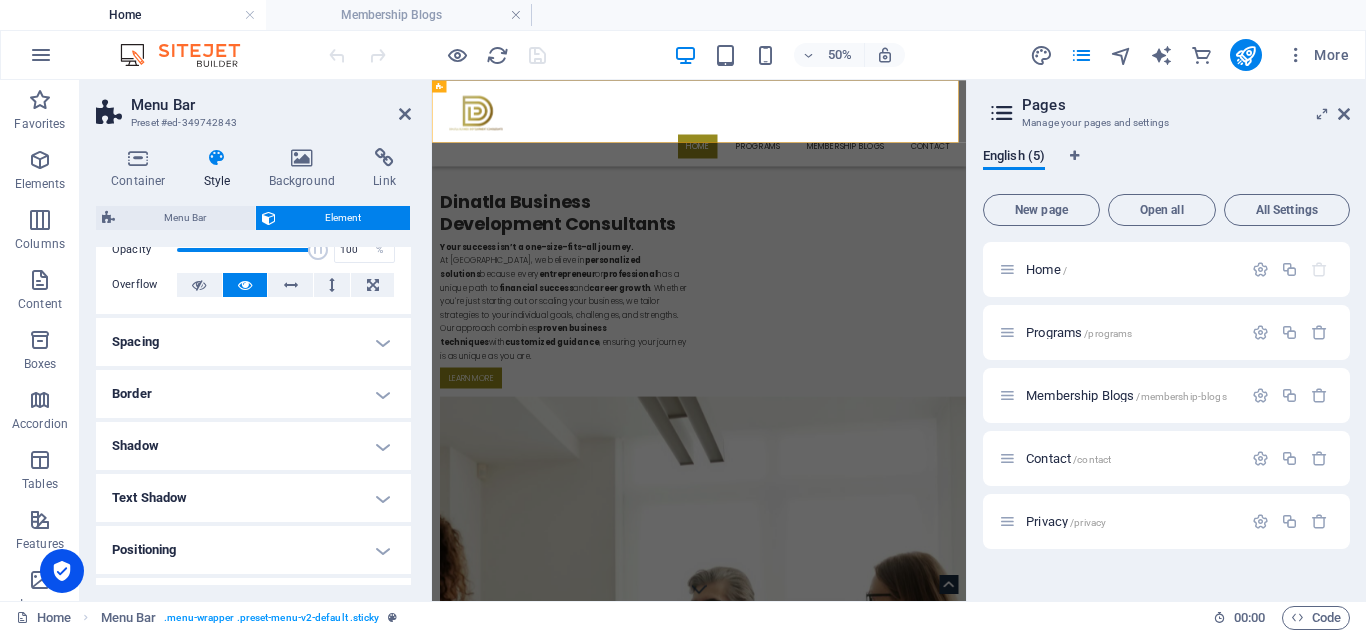 scroll, scrollTop: 297, scrollLeft: 0, axis: vertical 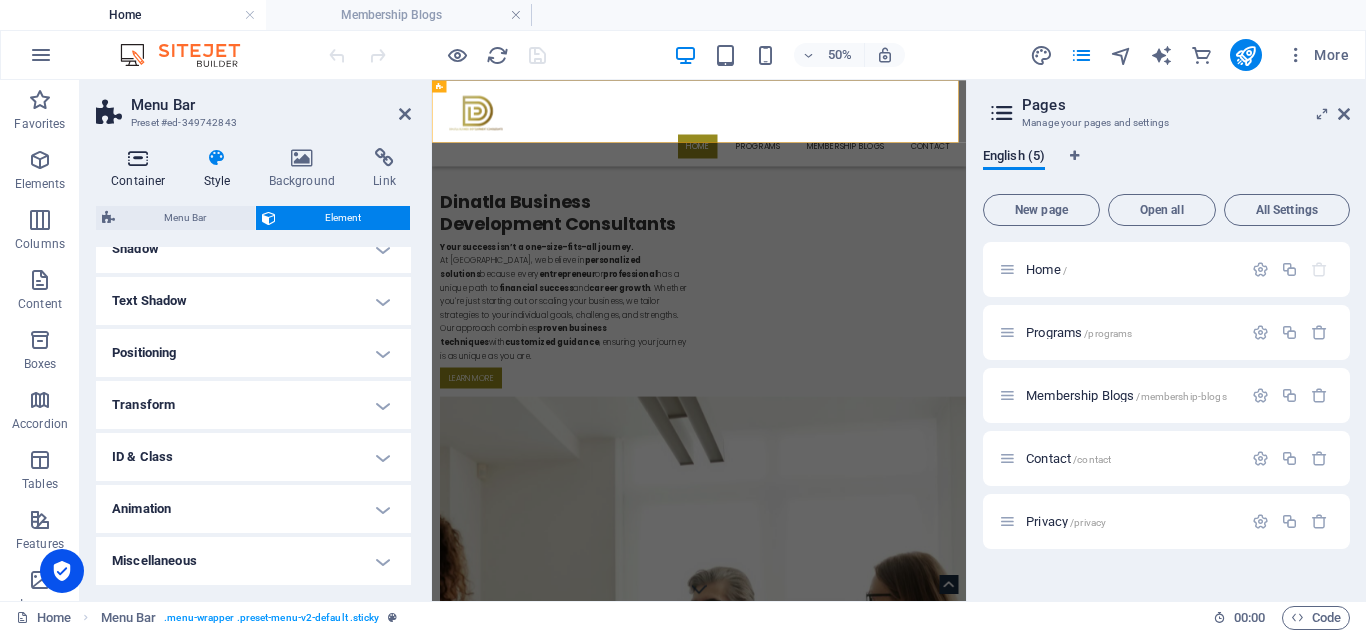 click at bounding box center [138, 158] 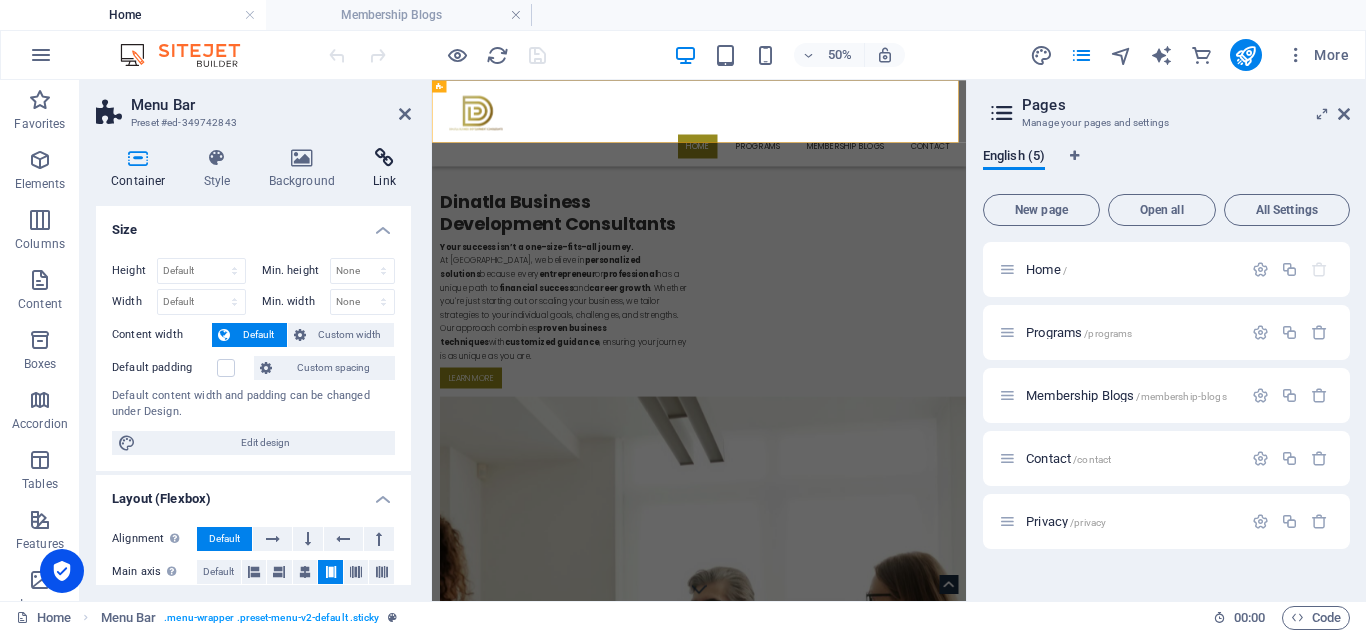 click on "Link" at bounding box center (384, 169) 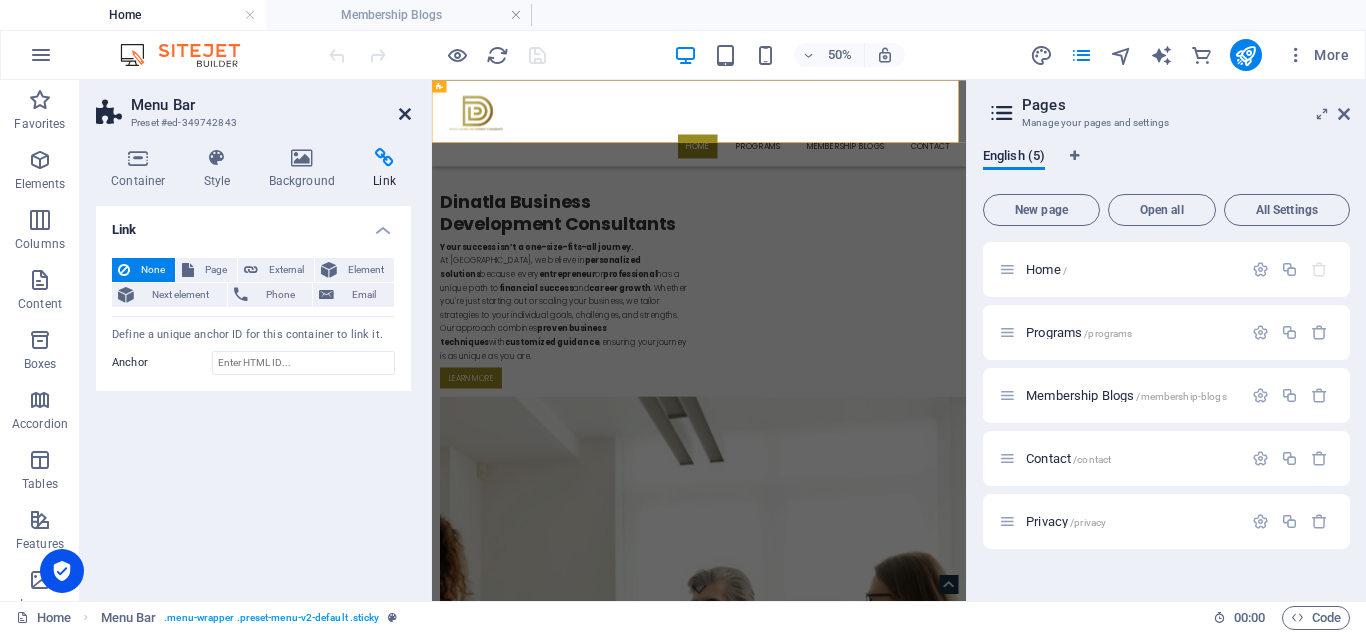 drag, startPoint x: 410, startPoint y: 111, endPoint x: 366, endPoint y: 35, distance: 87.81799 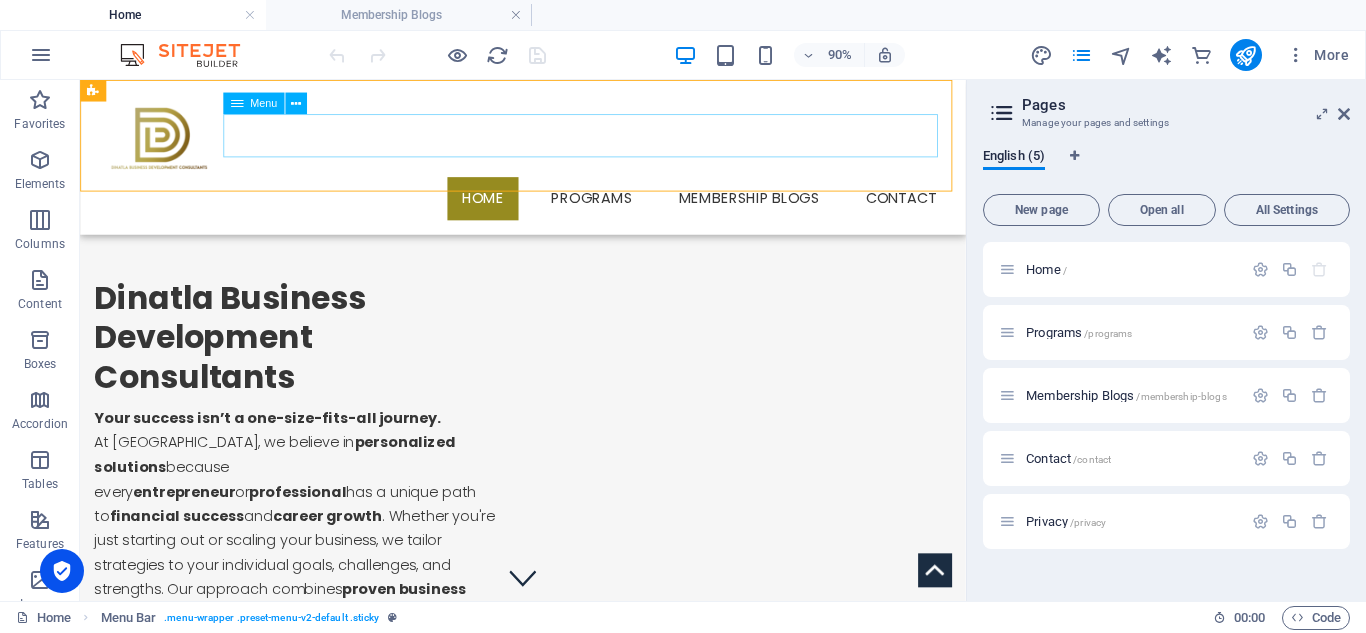 click on "Home Programs Membership BLogs Contact" at bounding box center [572, 212] 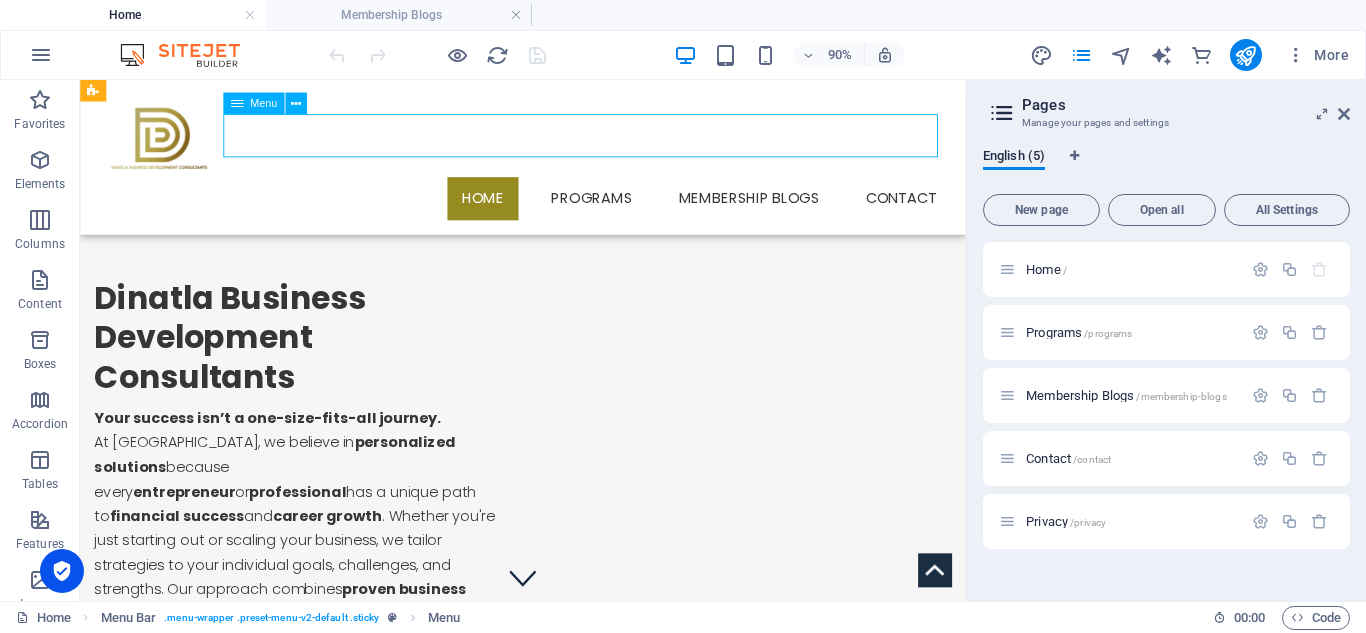 click on "Home Programs Membership BLogs Contact" at bounding box center (572, 212) 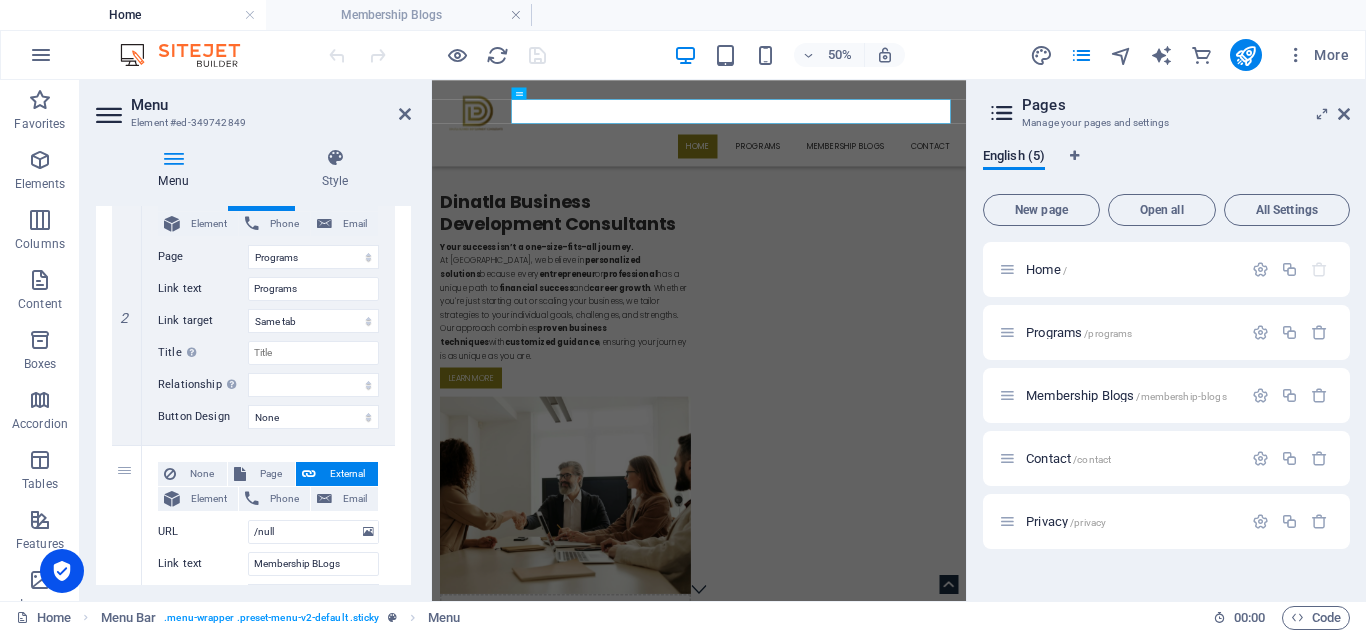 scroll, scrollTop: 600, scrollLeft: 0, axis: vertical 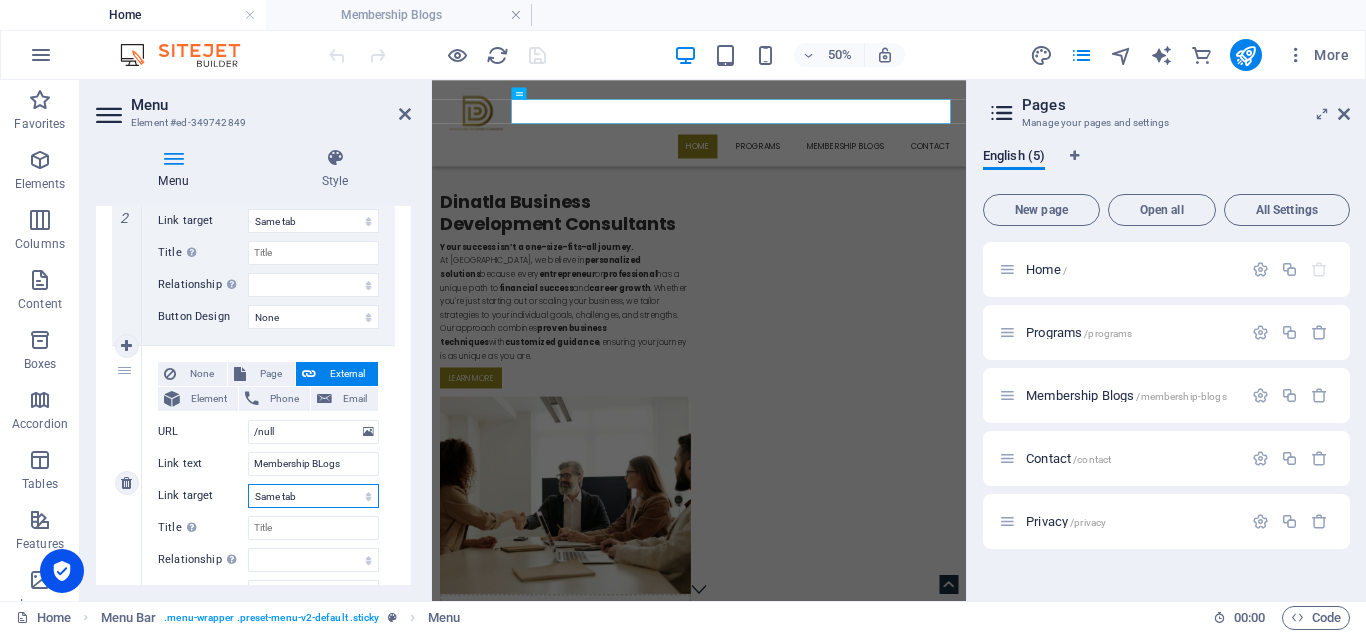 click on "New tab Same tab Overlay" at bounding box center [313, 496] 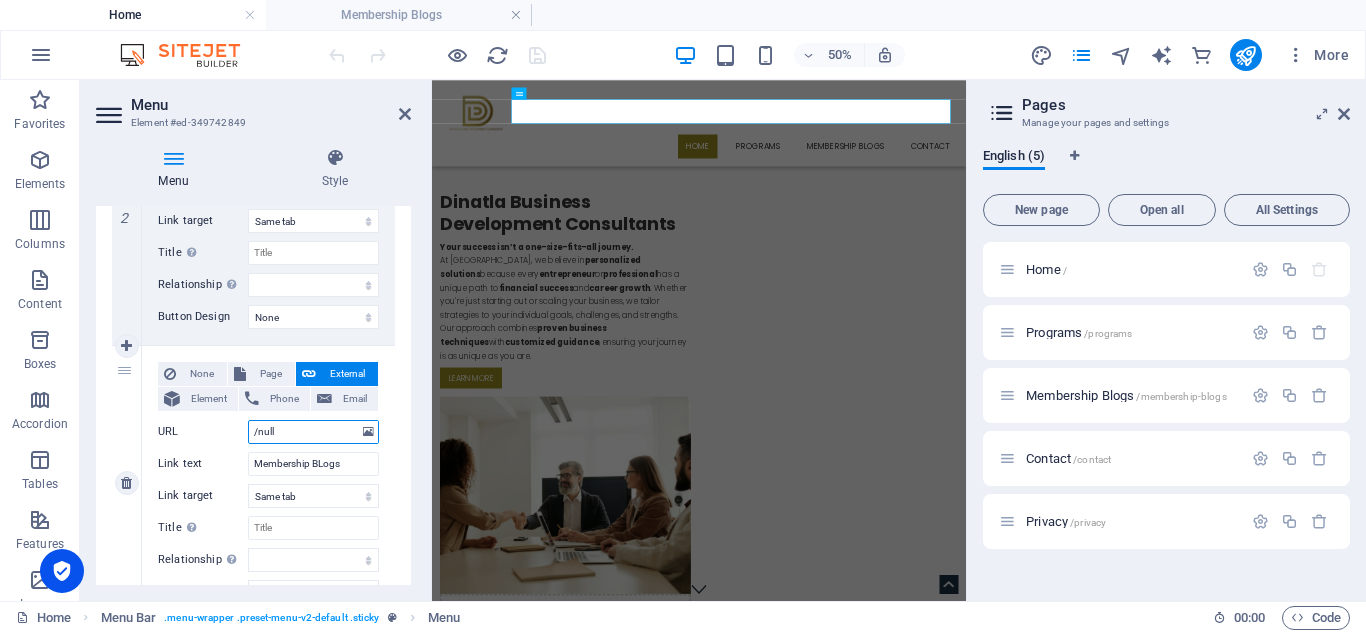 click on "/null" at bounding box center (313, 432) 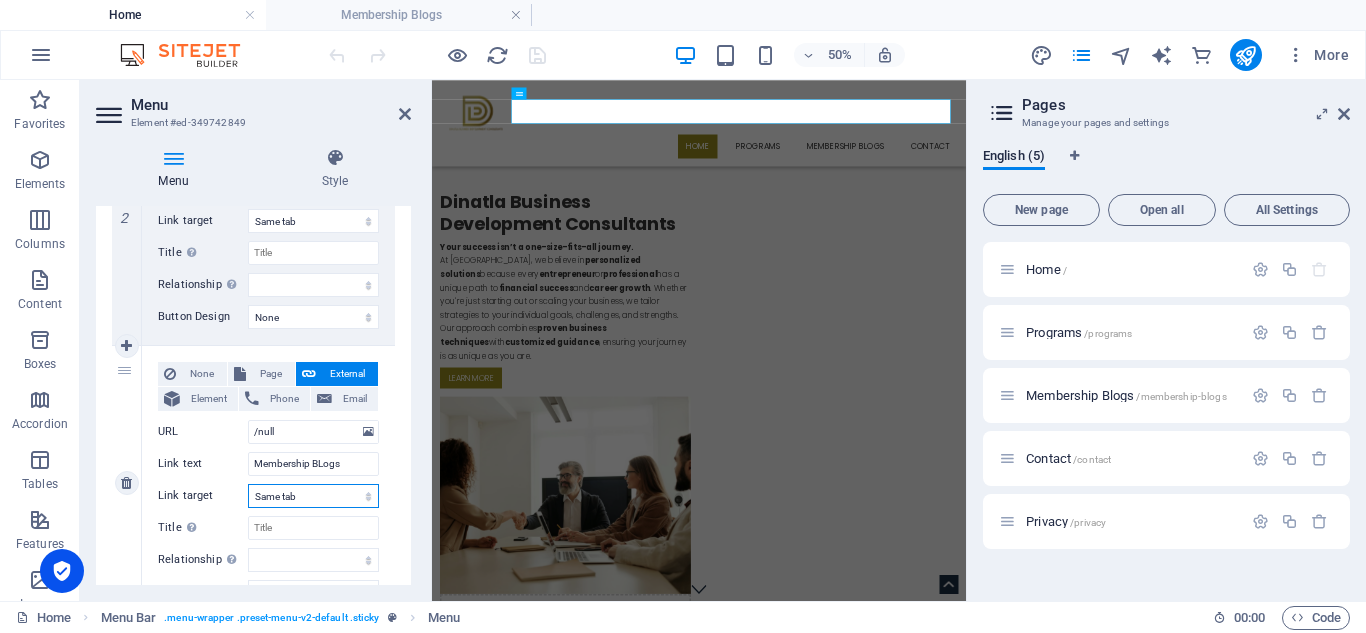 click on "New tab Same tab Overlay" at bounding box center [313, 496] 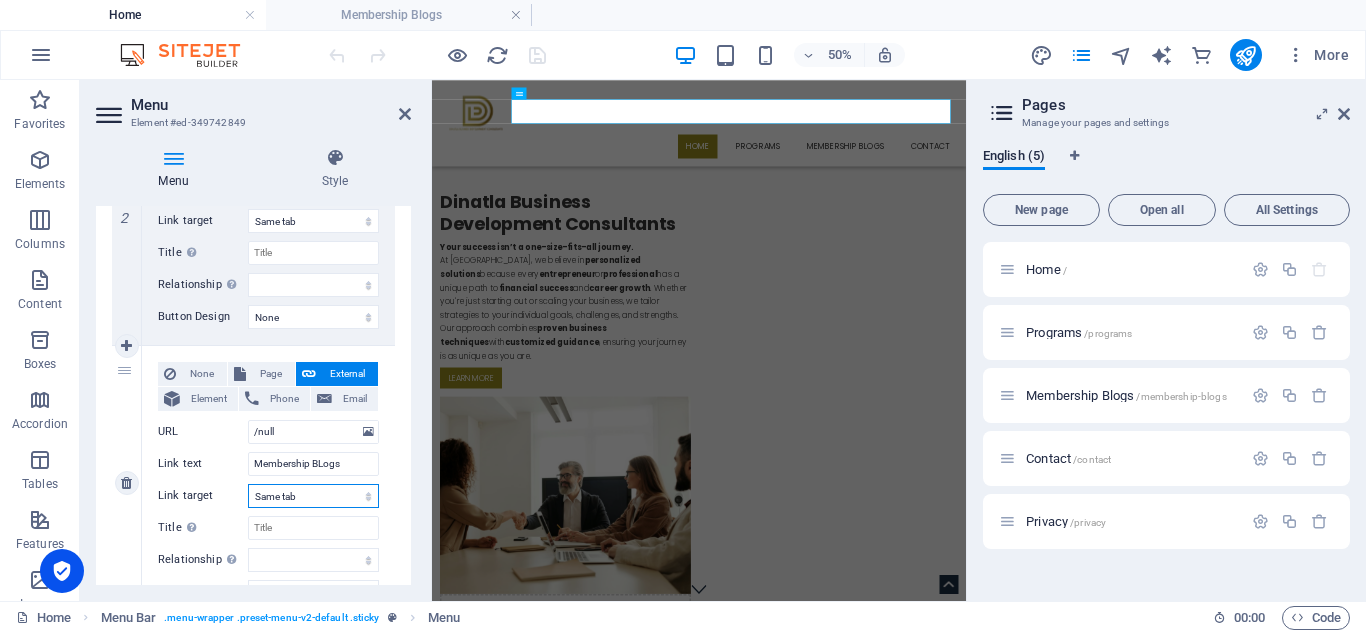 click on "New tab Same tab Overlay" at bounding box center [313, 496] 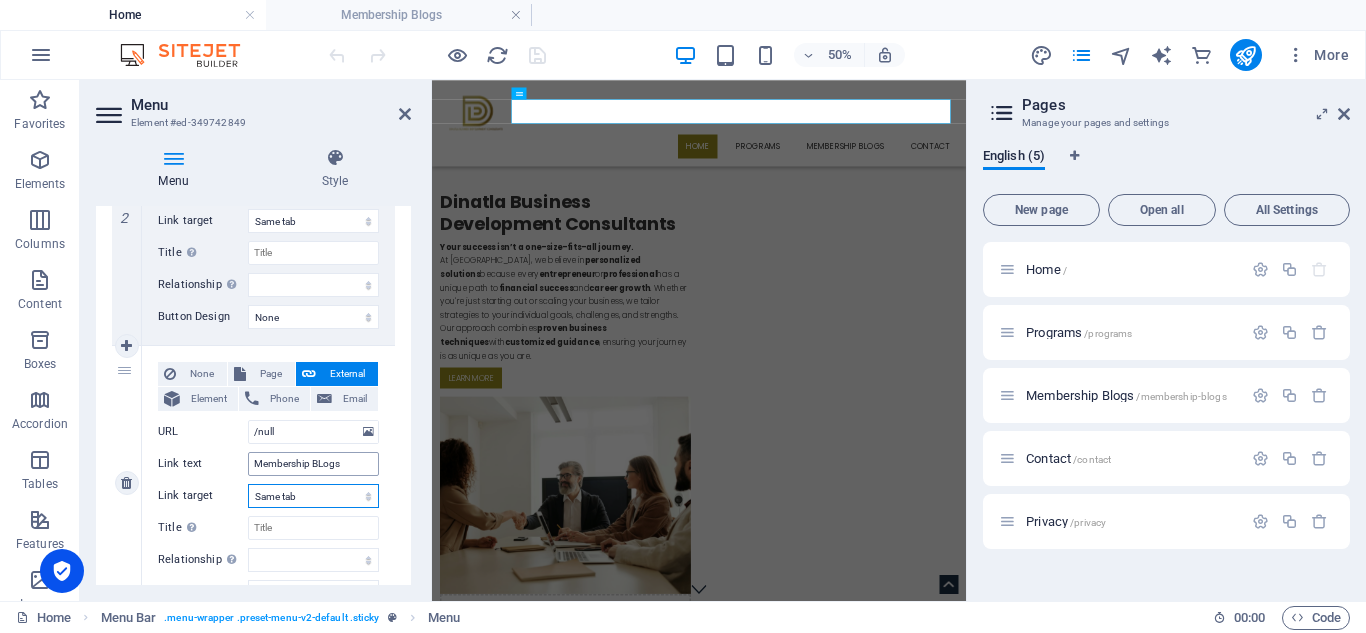 scroll, scrollTop: 700, scrollLeft: 0, axis: vertical 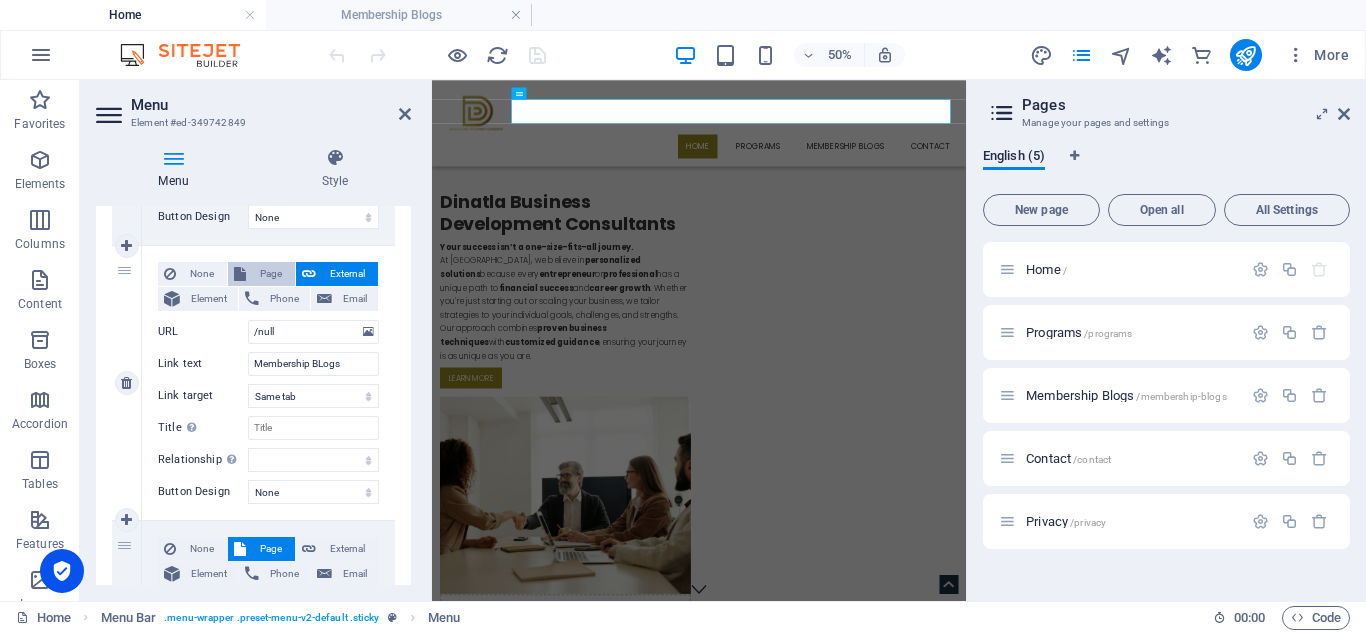 click on "Page" at bounding box center [261, 274] 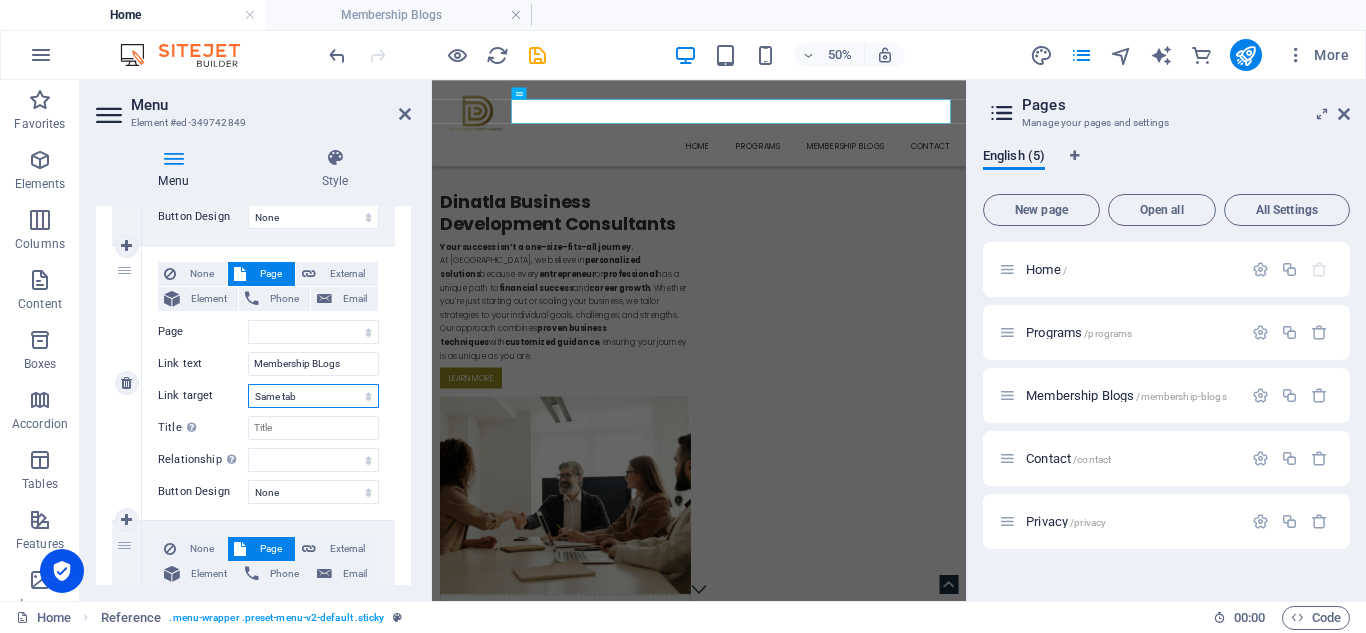 click on "New tab Same tab Overlay" at bounding box center (313, 396) 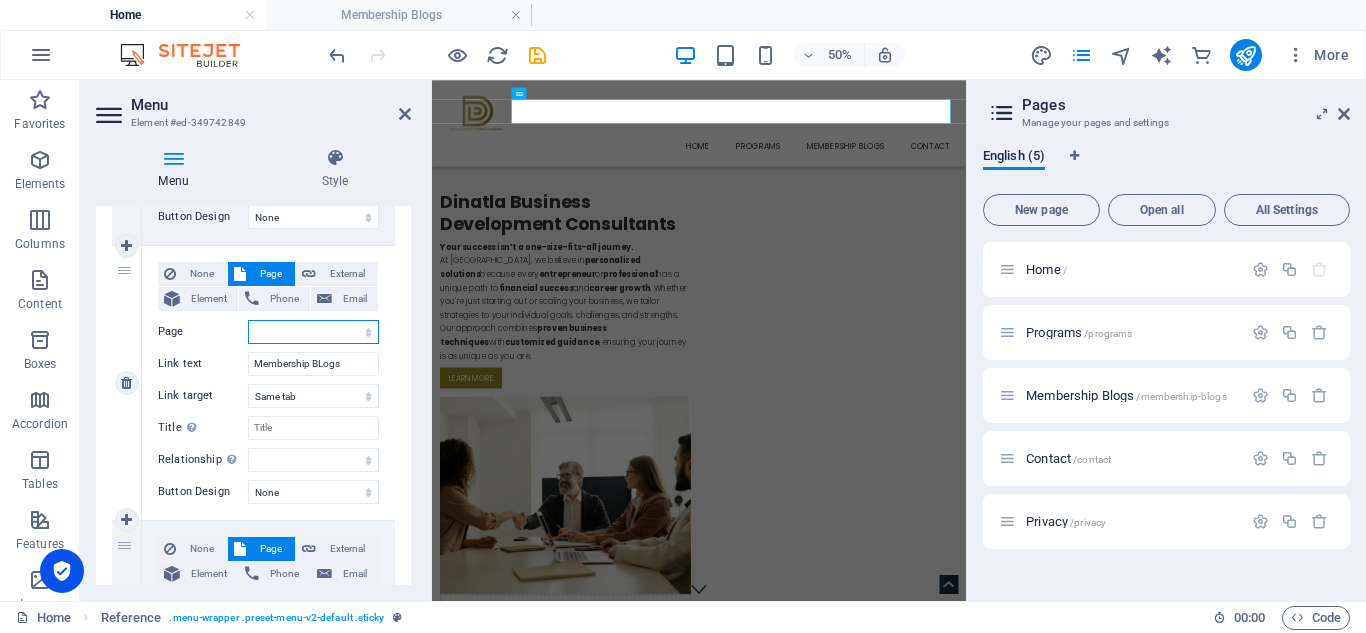 click on "Home Programs Membership Blogs Contact Privacy" at bounding box center [313, 332] 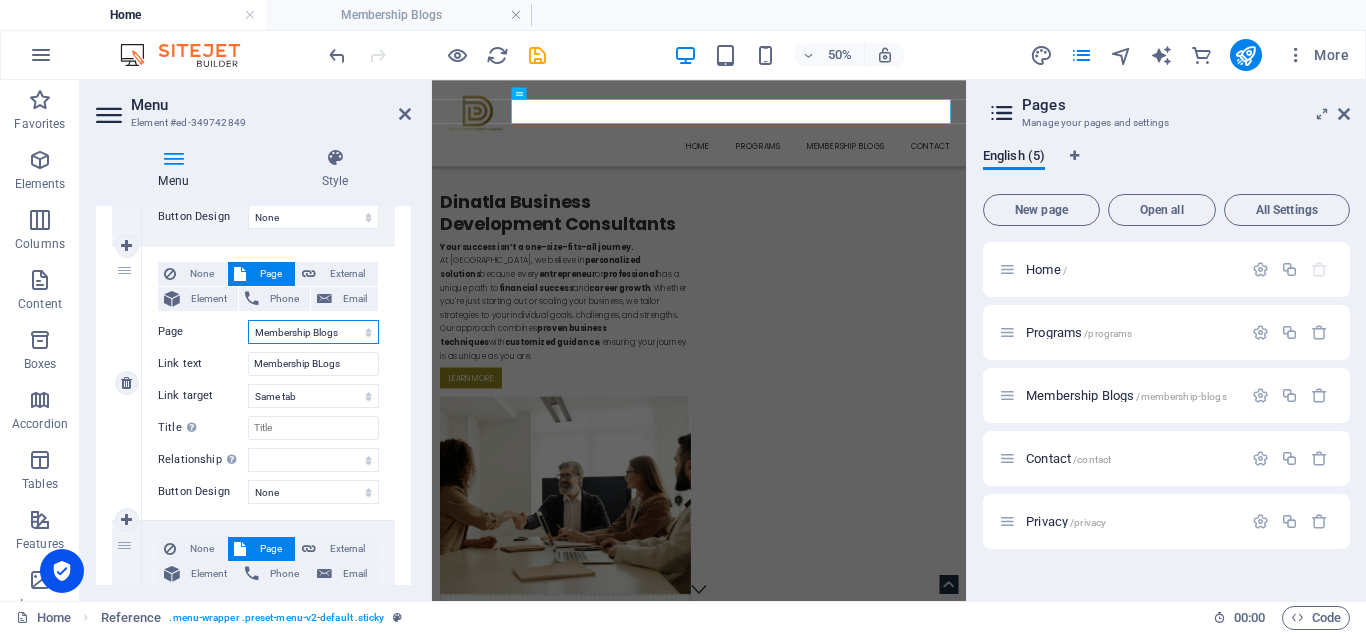 click on "Home Programs Membership Blogs Contact Privacy" at bounding box center [313, 332] 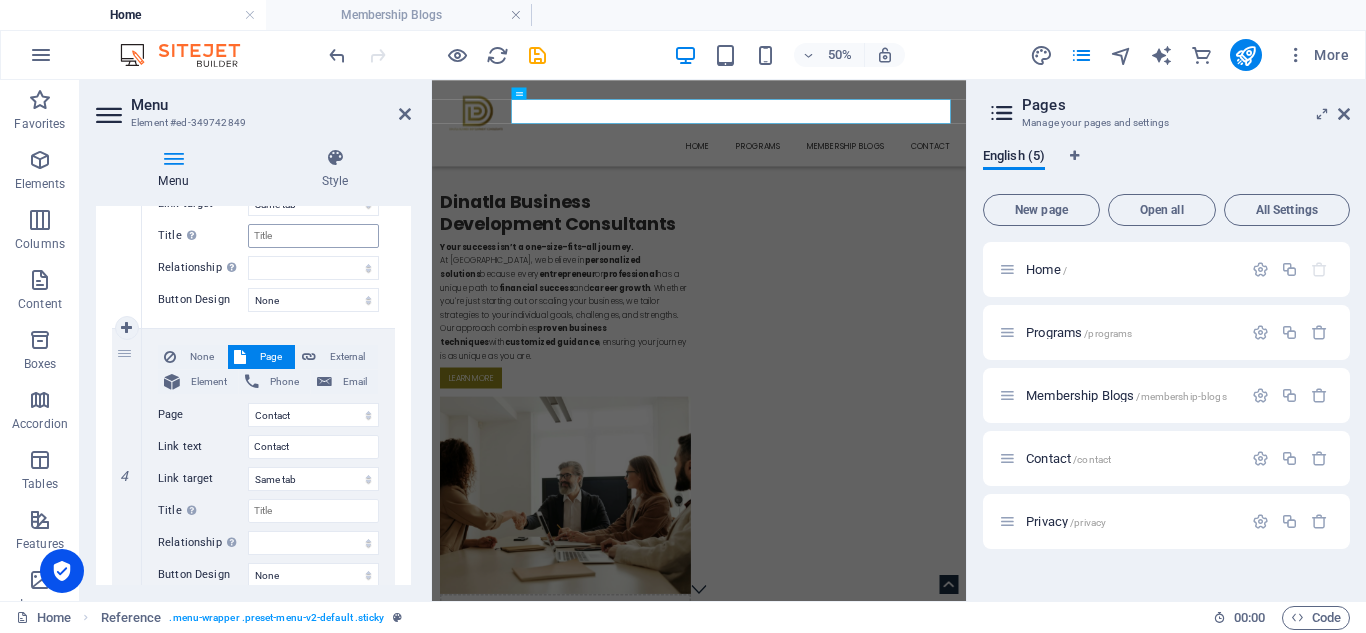 scroll, scrollTop: 900, scrollLeft: 0, axis: vertical 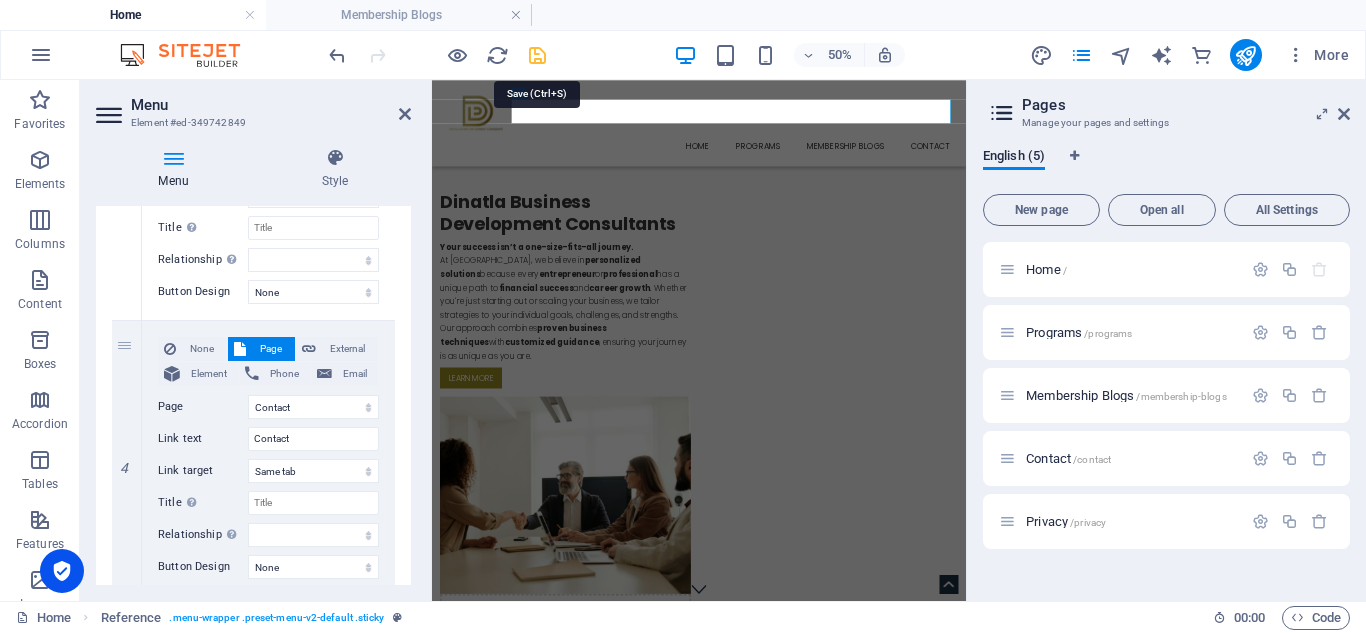 click at bounding box center [537, 55] 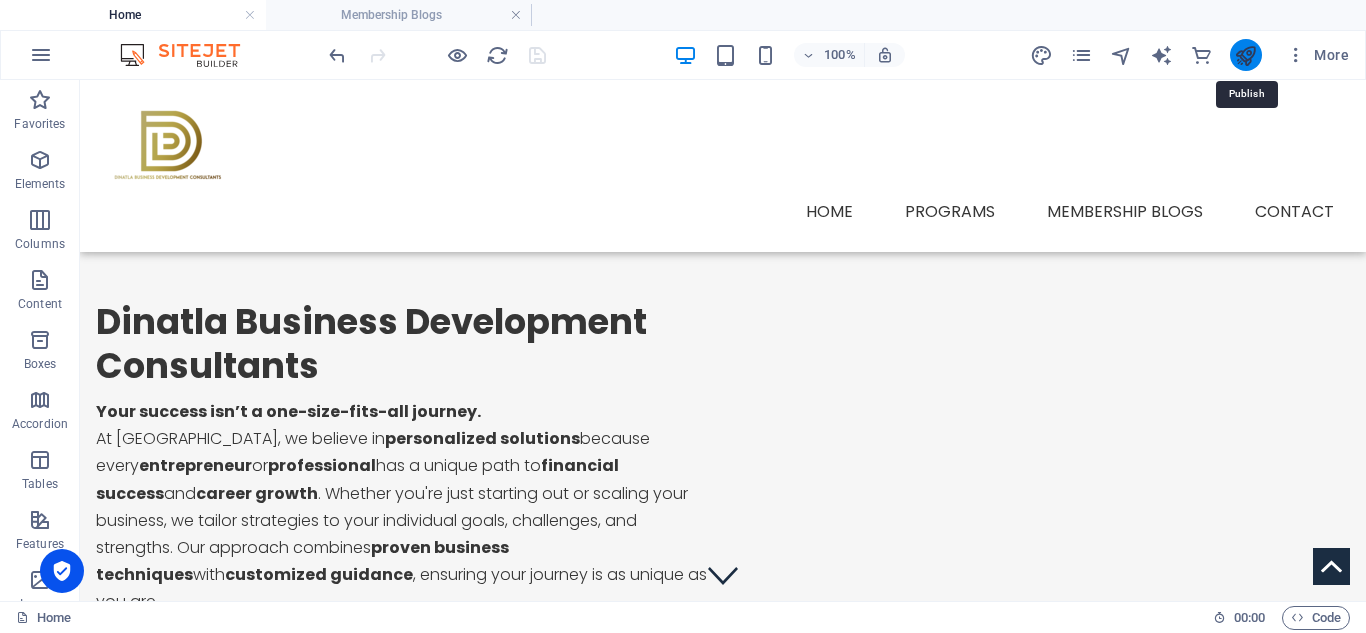 click at bounding box center [1245, 55] 